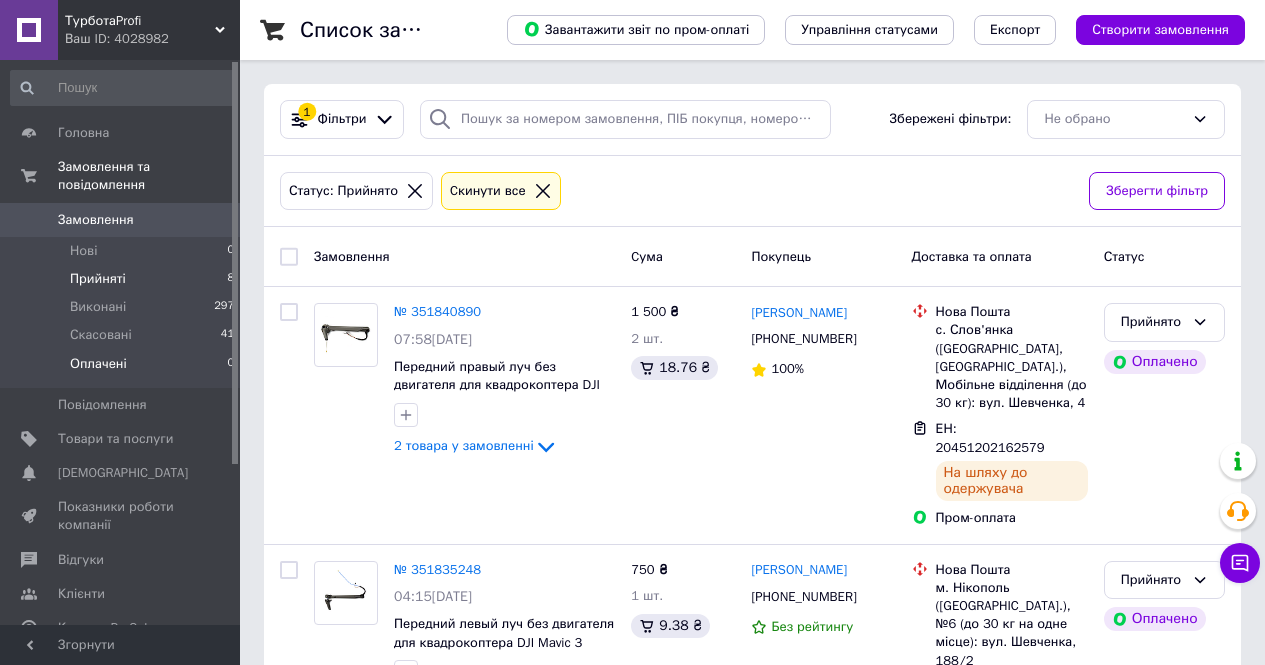 scroll, scrollTop: 0, scrollLeft: 0, axis: both 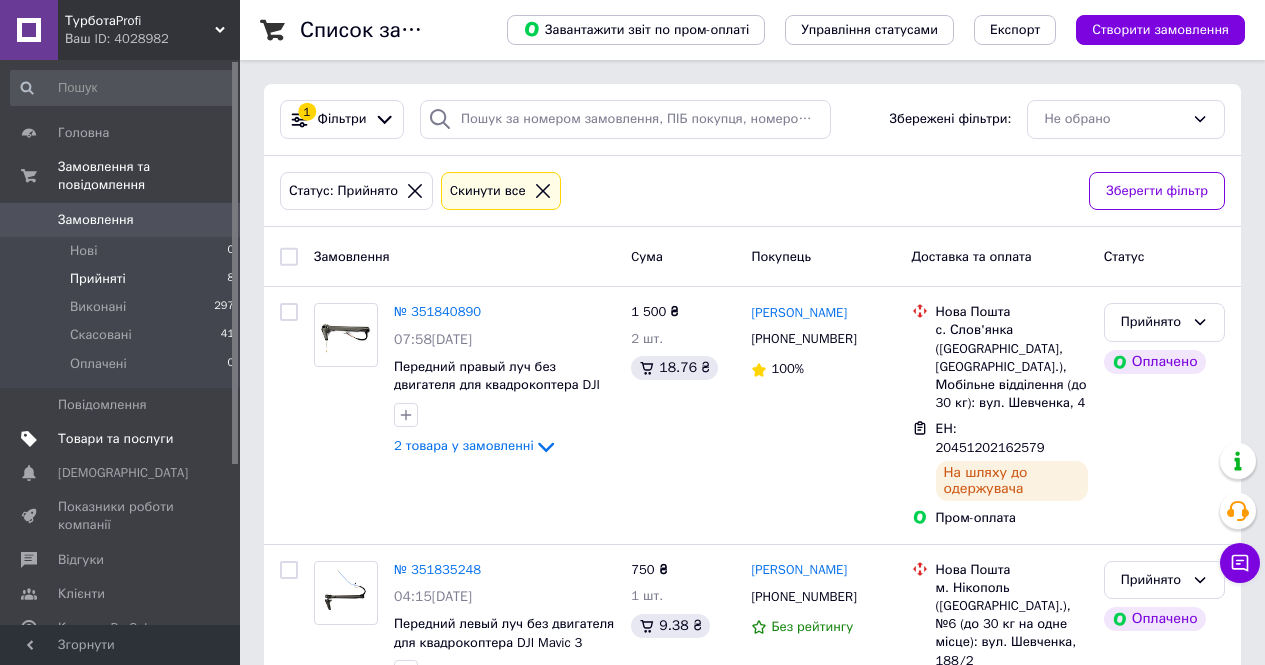 click on "Товари та послуги" at bounding box center (123, 439) 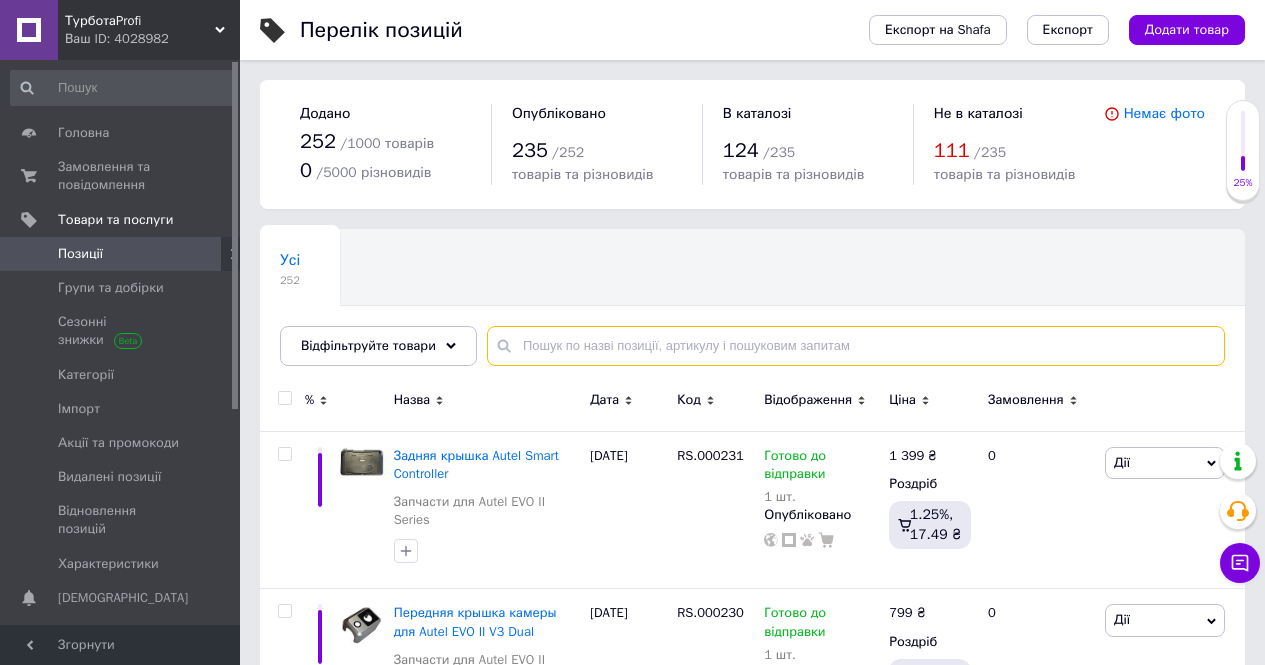 click at bounding box center [856, 346] 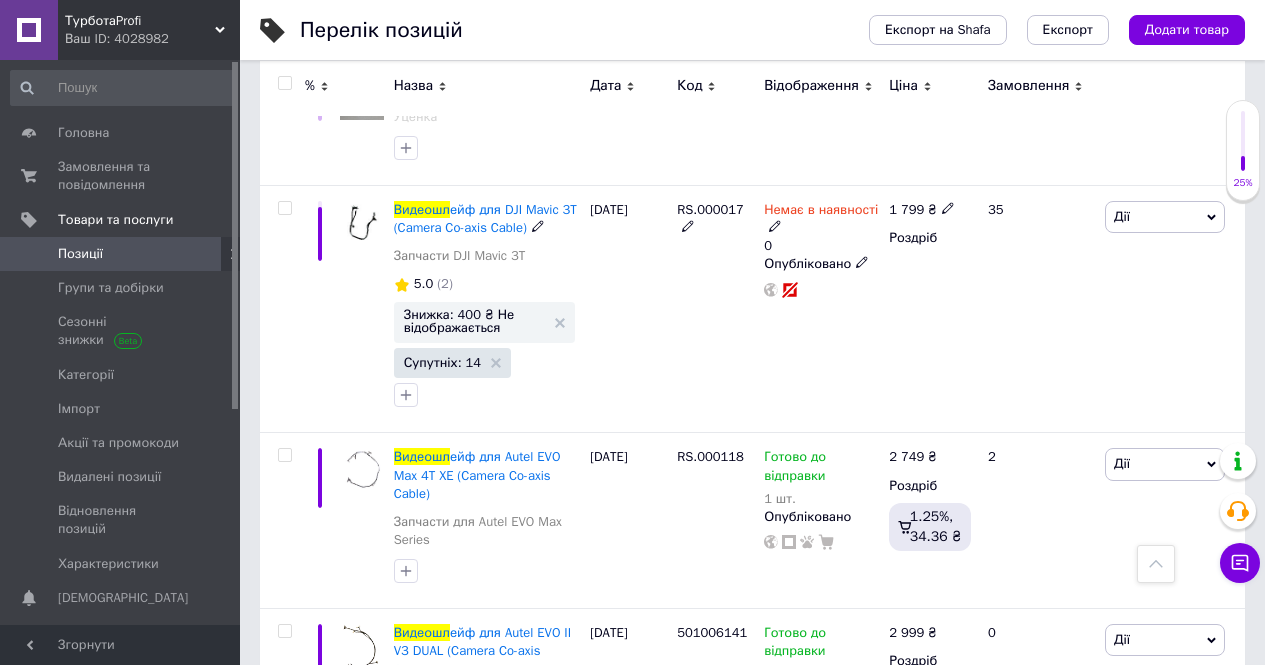scroll, scrollTop: 2500, scrollLeft: 0, axis: vertical 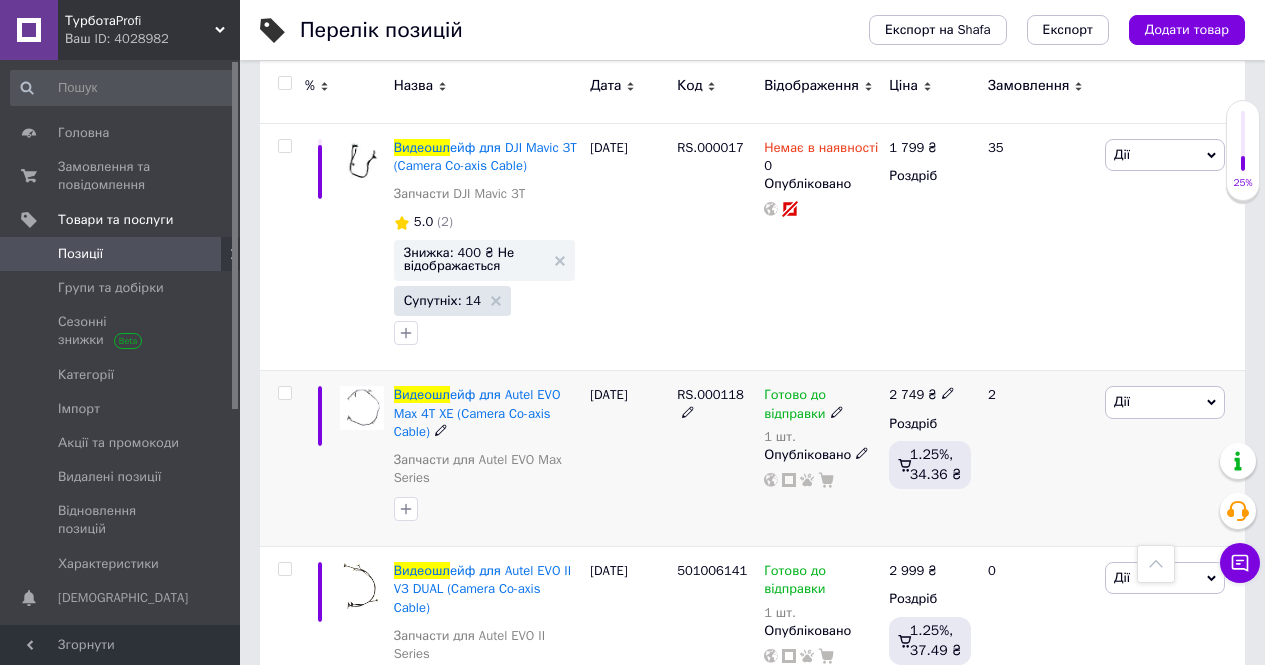 type on "видеошл" 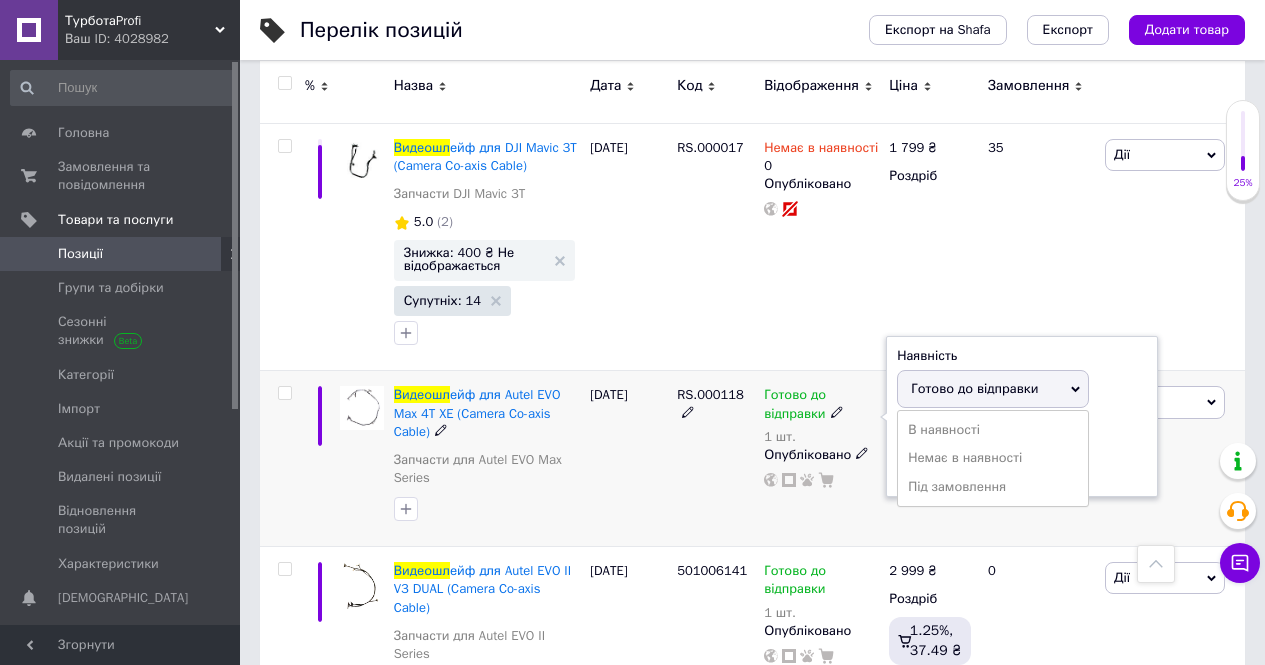 click on "Залишки 1 шт." at bounding box center [1022, 454] 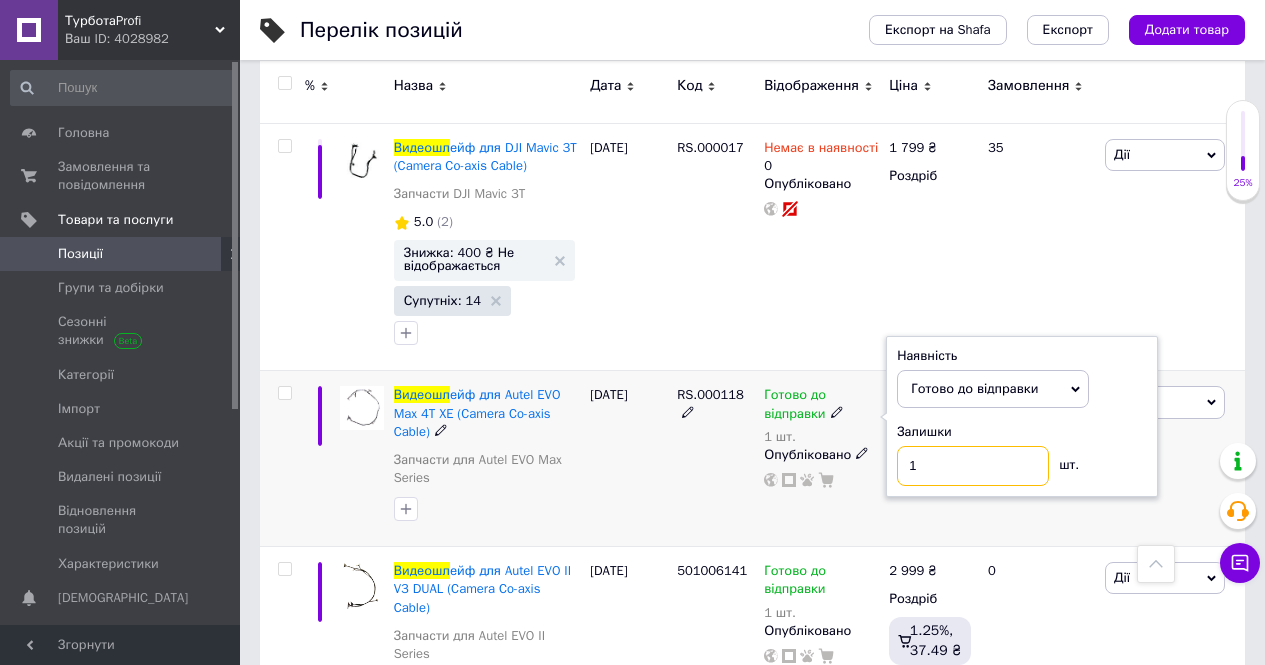 click on "1" at bounding box center (973, 466) 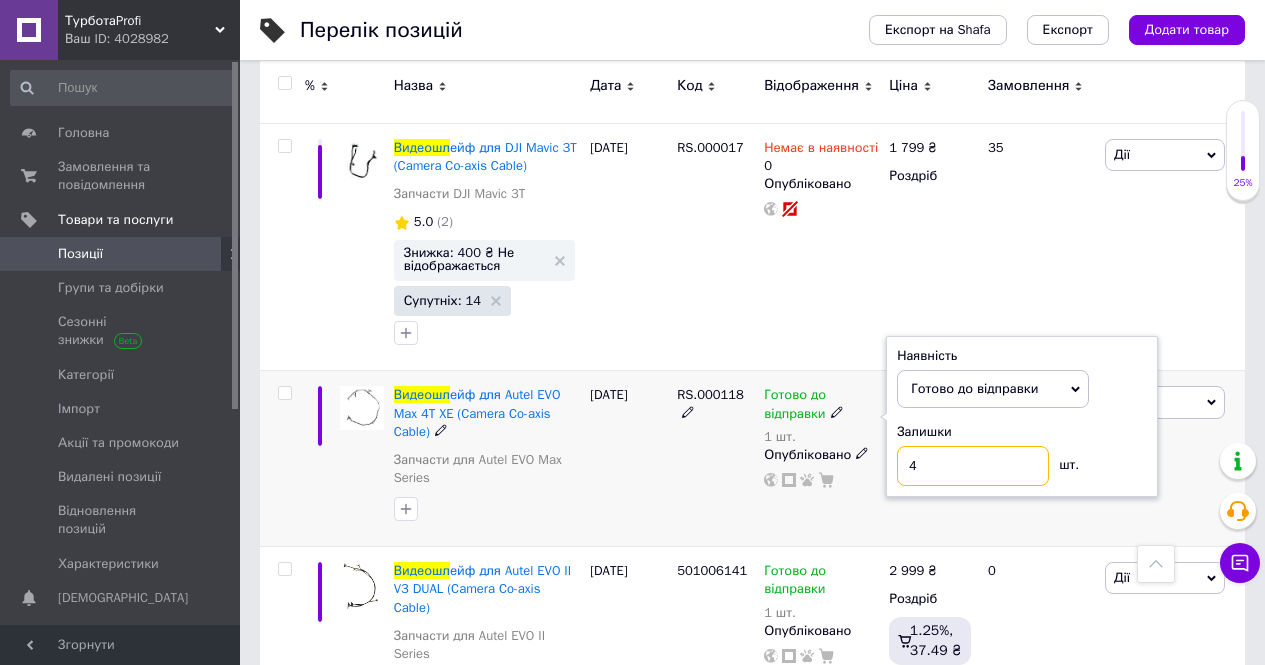 type on "4" 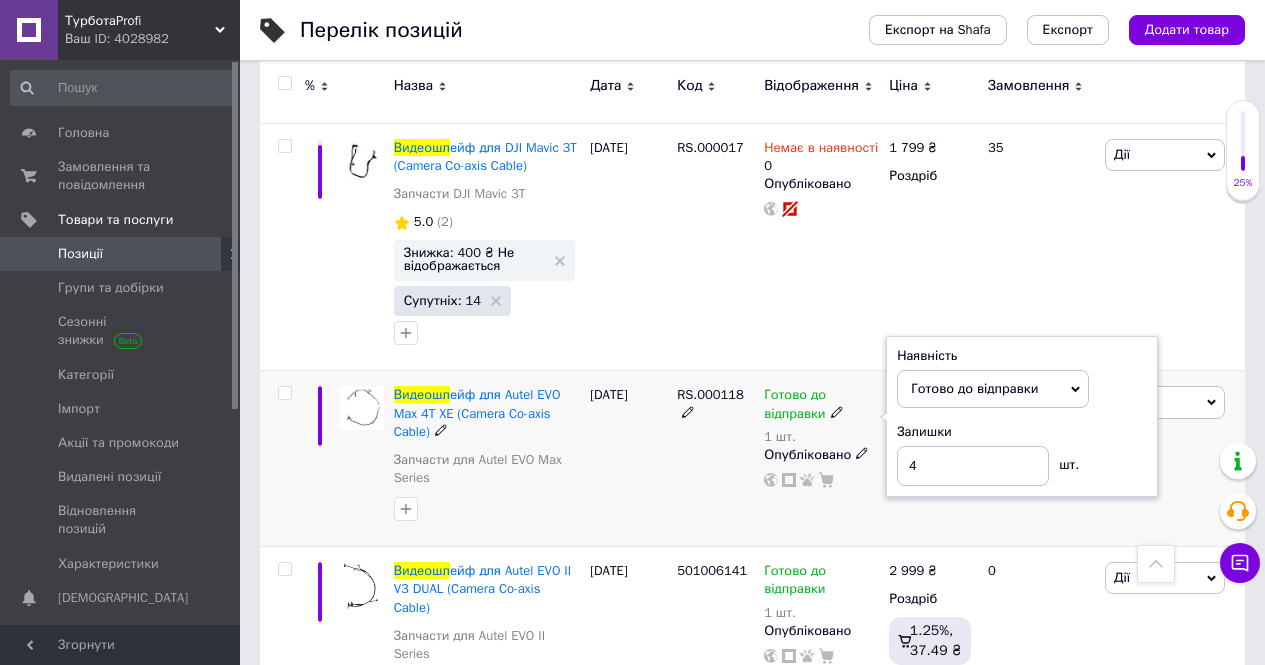 click on "RS.000118" at bounding box center [715, 459] 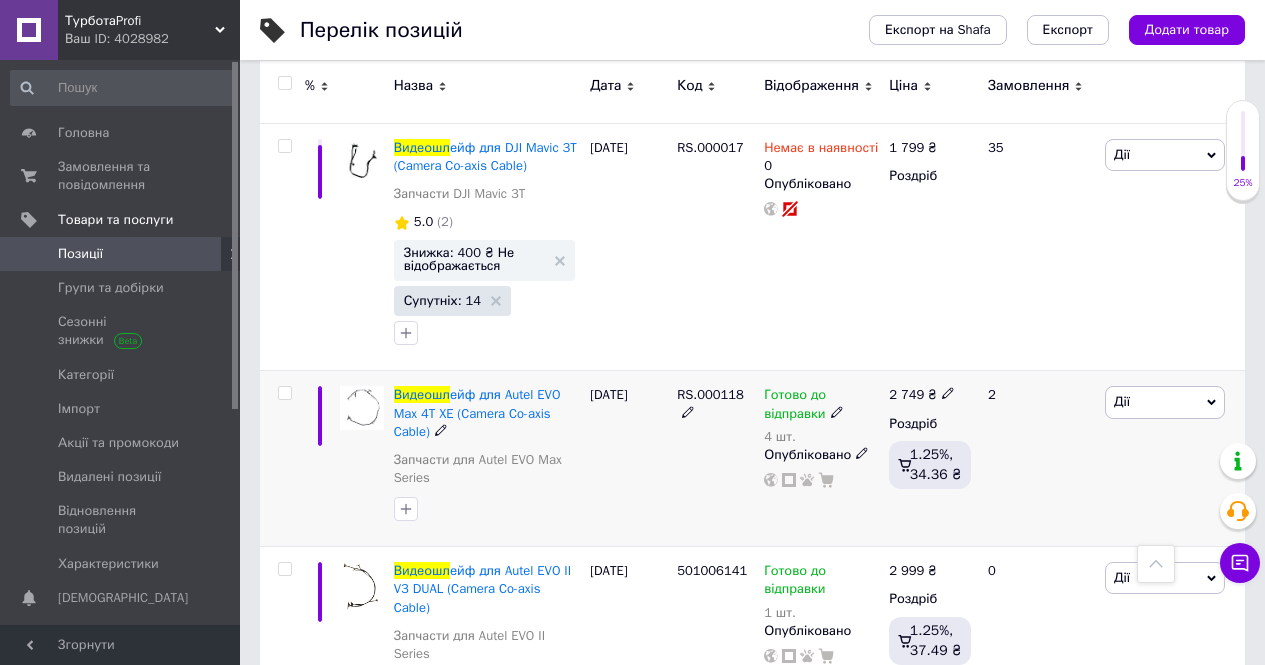 click 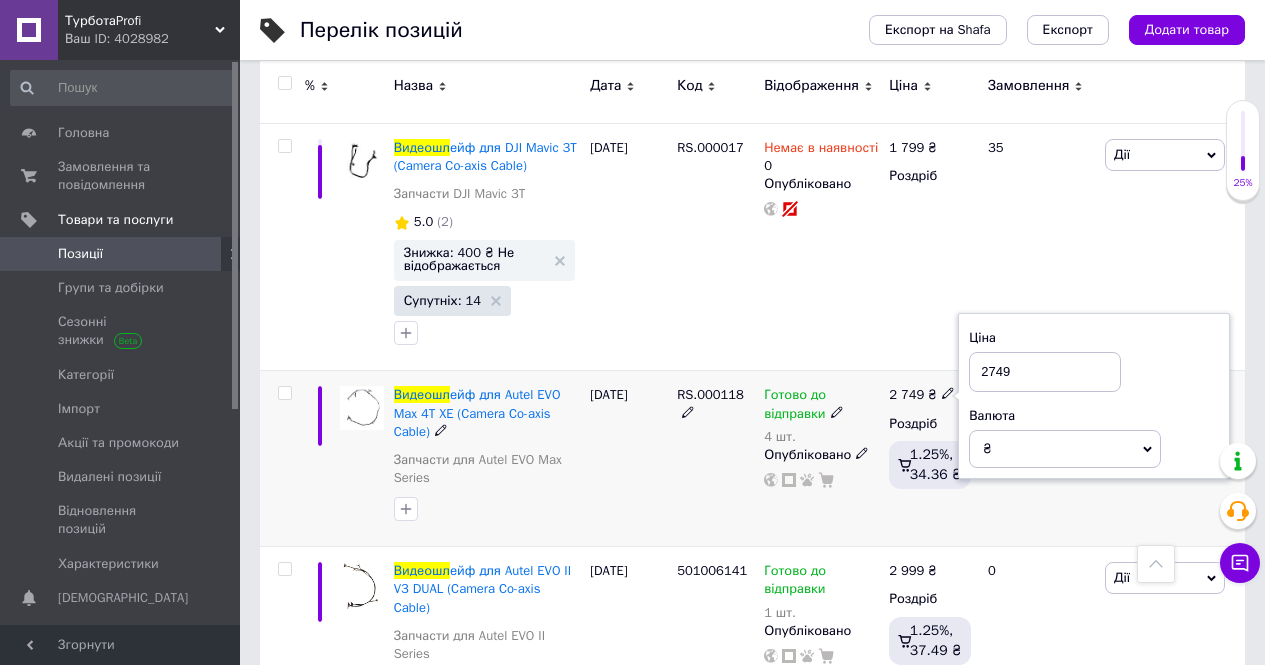 drag, startPoint x: 990, startPoint y: 356, endPoint x: 1049, endPoint y: 355, distance: 59.008472 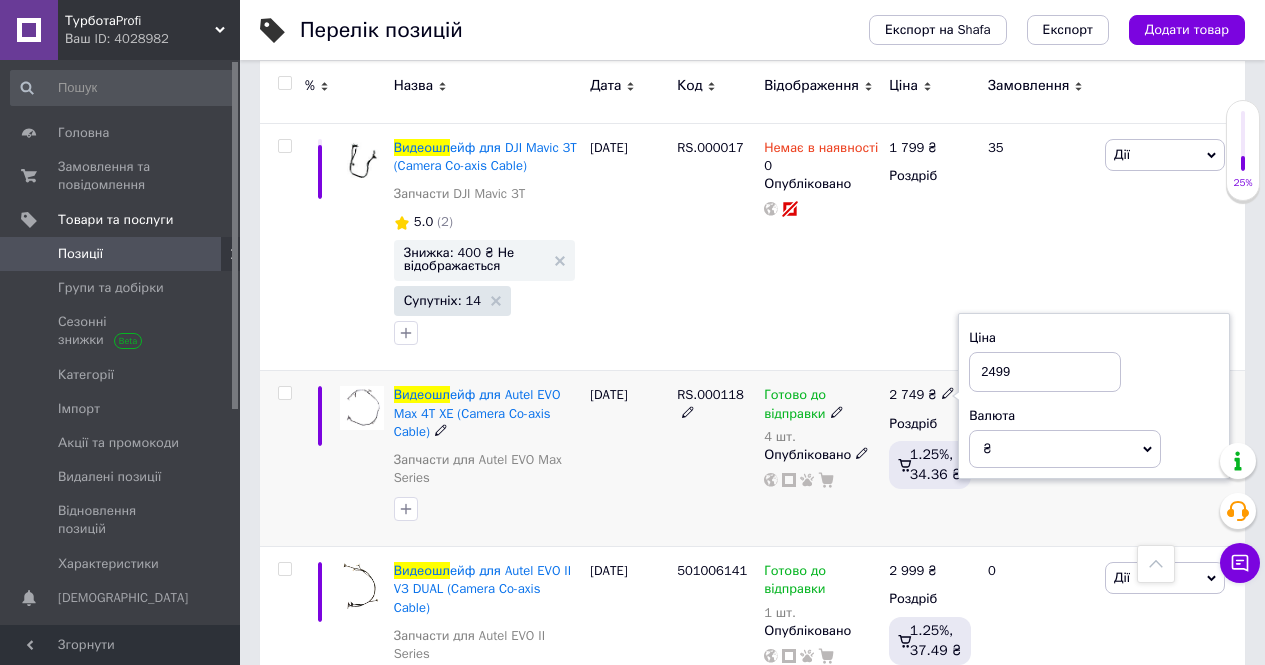 type on "2499" 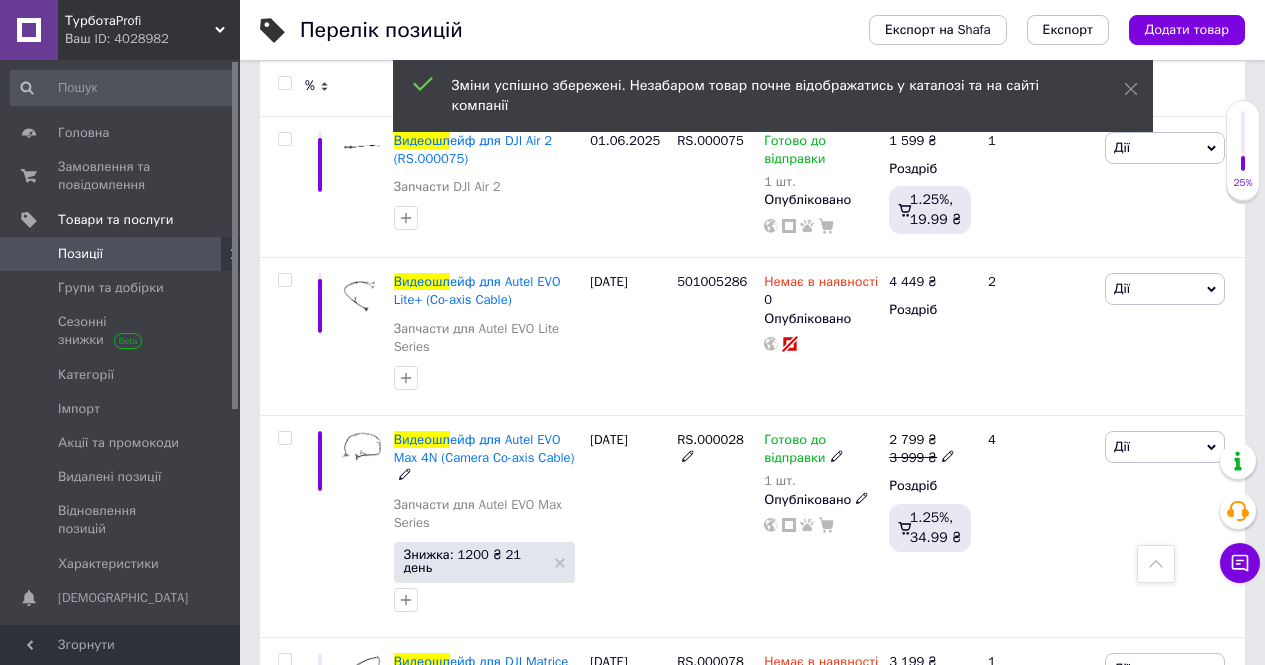 scroll, scrollTop: 1400, scrollLeft: 0, axis: vertical 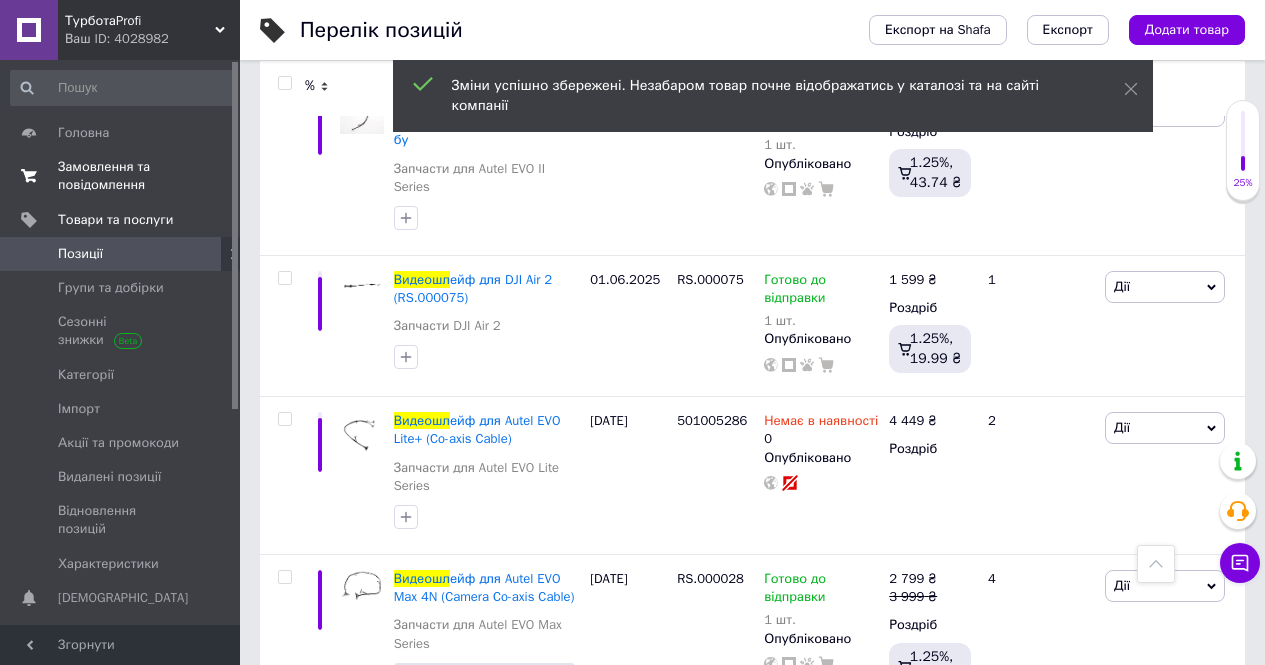 click on "Замовлення та повідомлення" at bounding box center [121, 176] 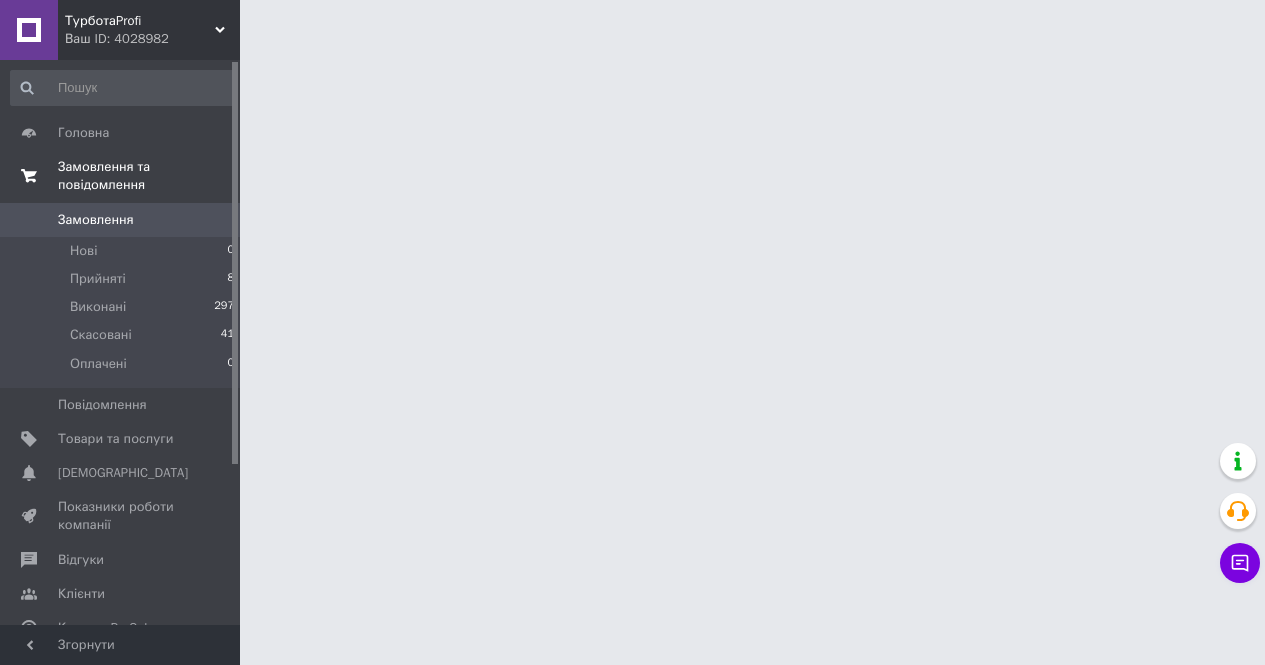scroll, scrollTop: 0, scrollLeft: 0, axis: both 